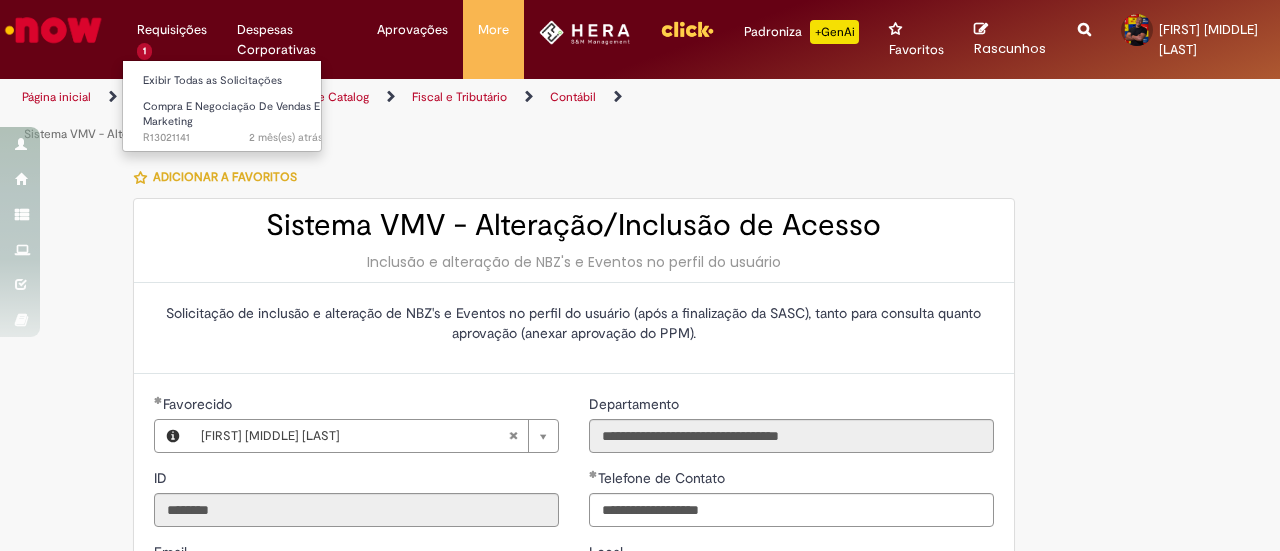 scroll, scrollTop: 0, scrollLeft: 0, axis: both 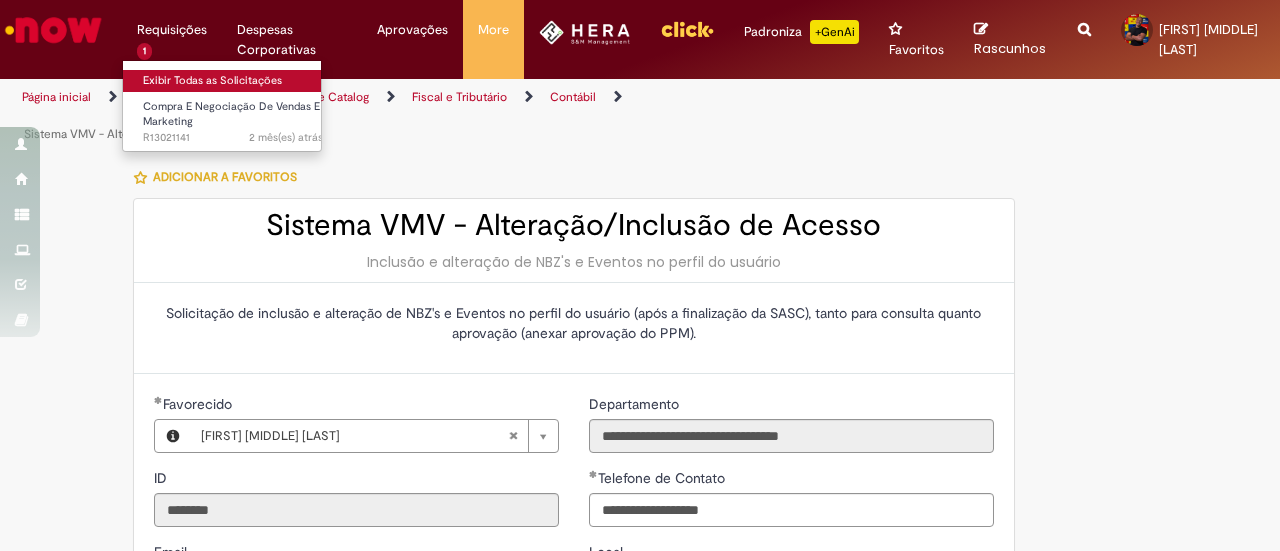 click on "Exibir Todas as Solicitações" at bounding box center [233, 79] 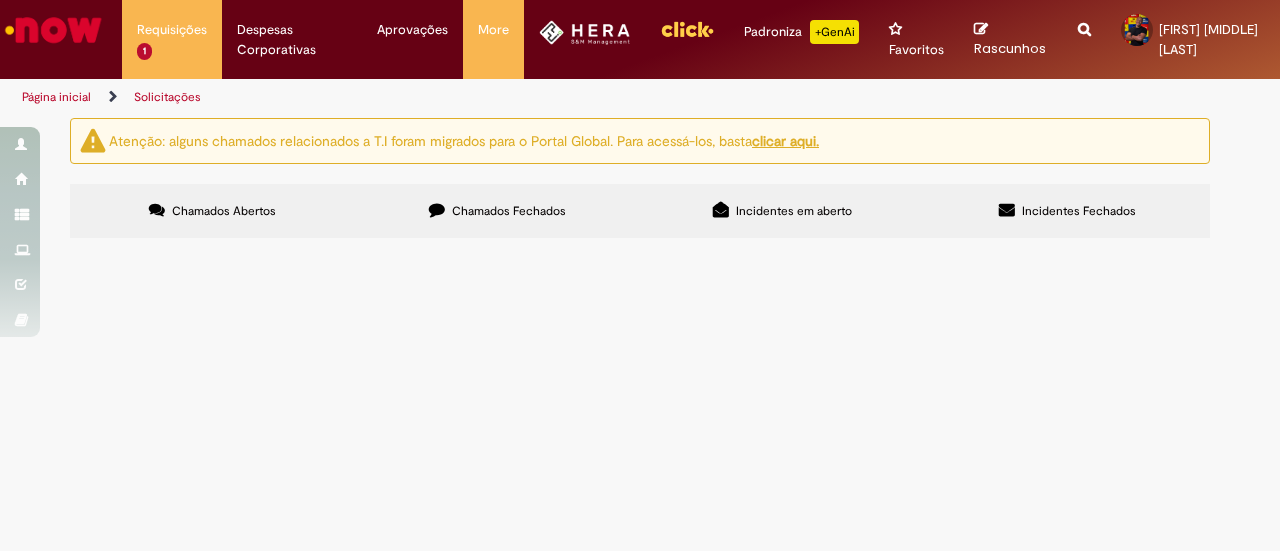 click on "Chamados Fechados" at bounding box center (497, 211) 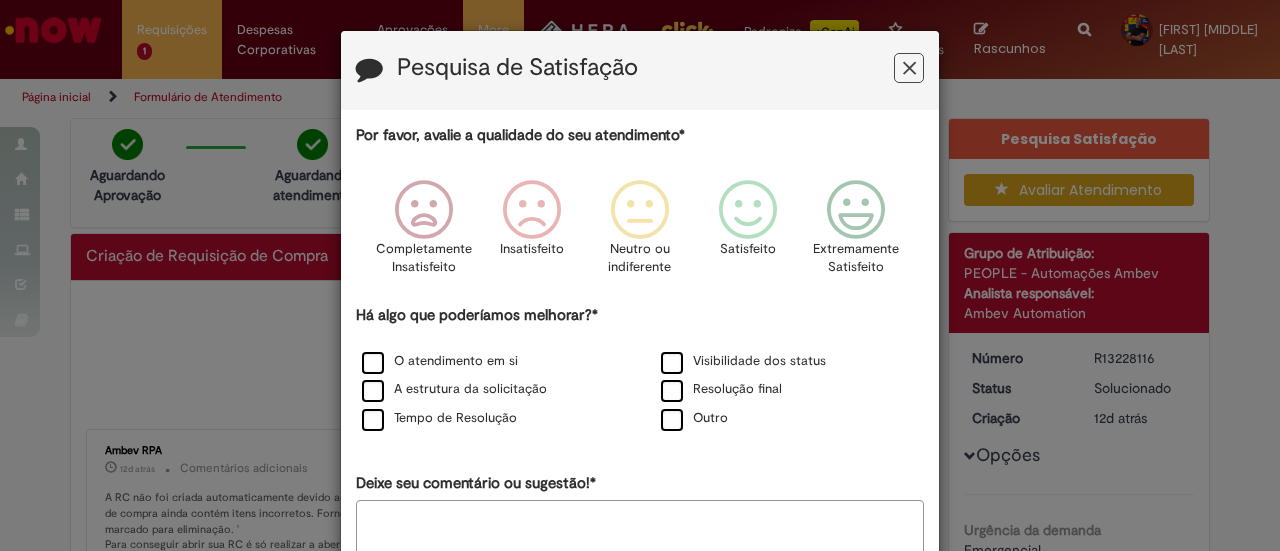 click at bounding box center [909, 68] 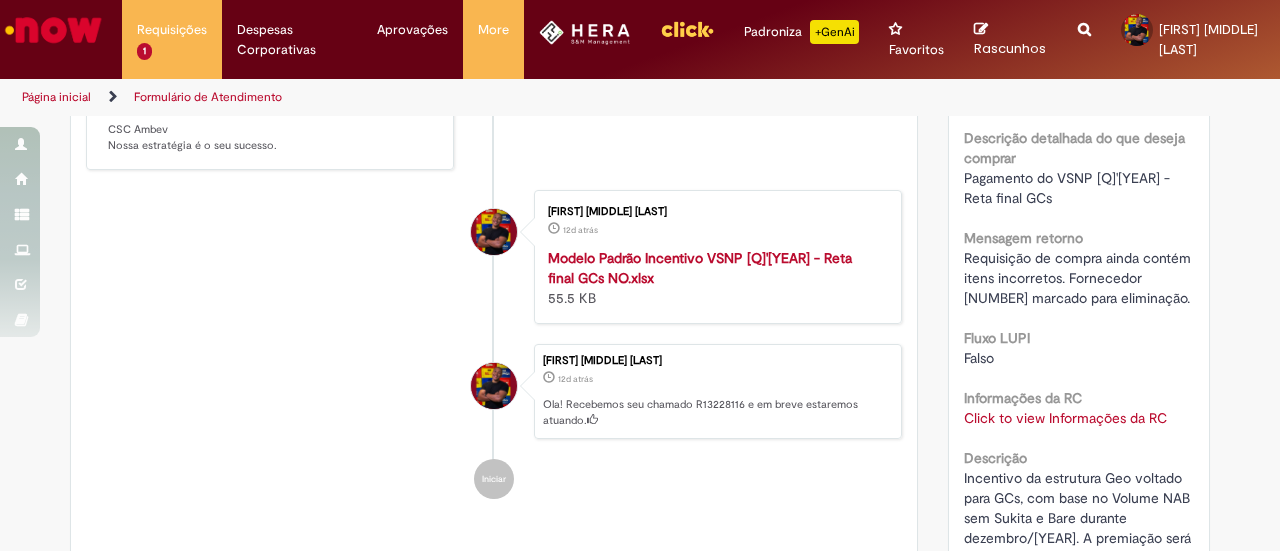 scroll, scrollTop: 578, scrollLeft: 0, axis: vertical 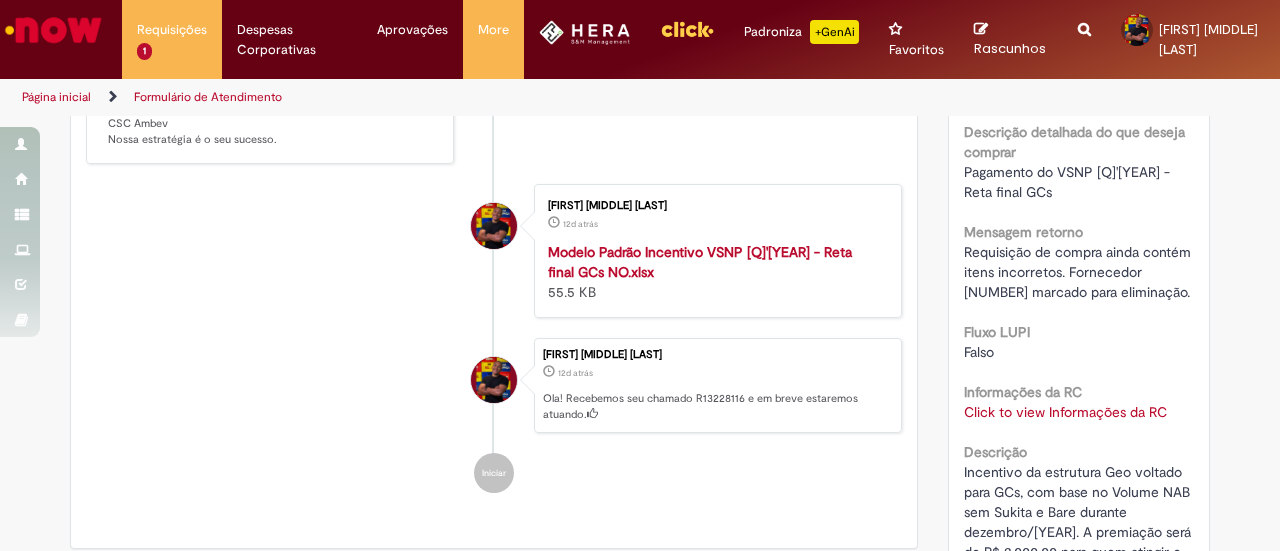 click on "Click to view Informações da RC" at bounding box center [1065, 412] 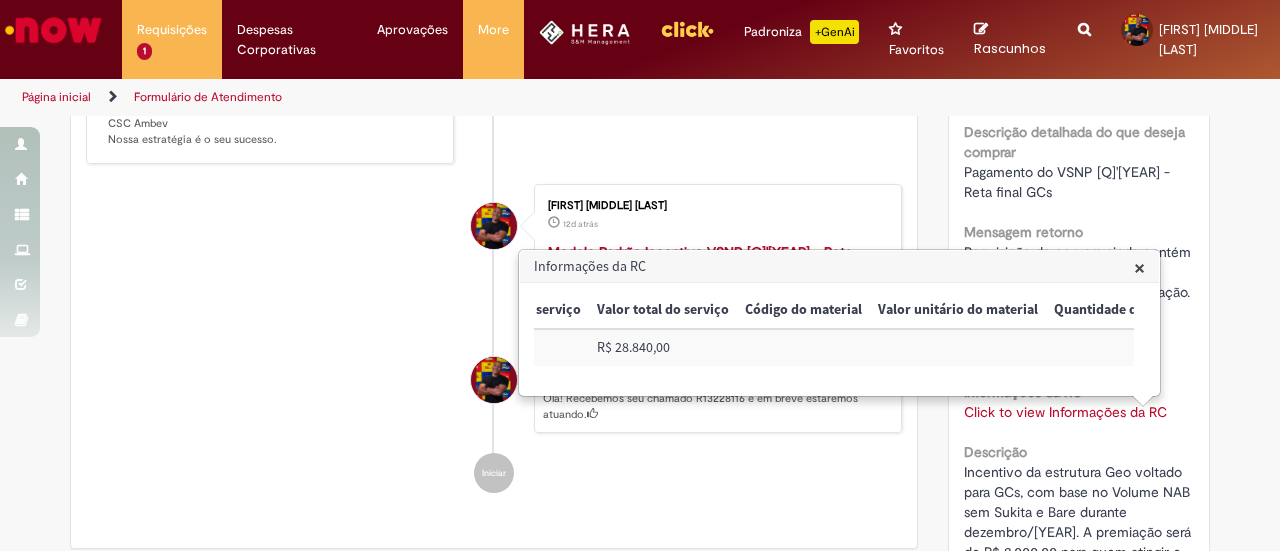 scroll, scrollTop: 0, scrollLeft: 1868, axis: horizontal 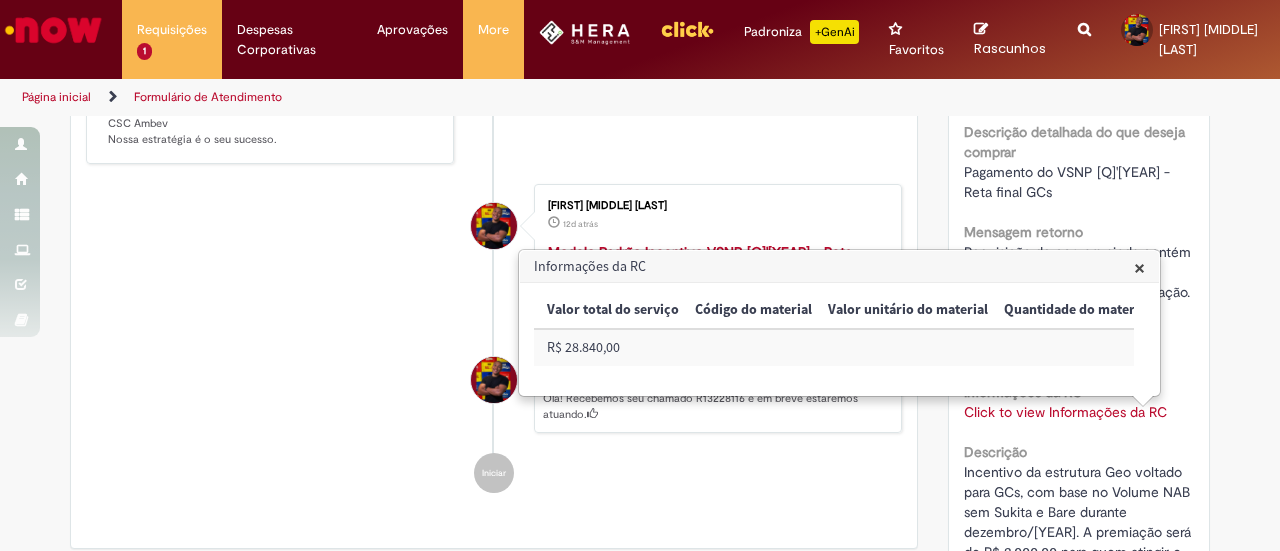click on "×" at bounding box center [1139, 267] 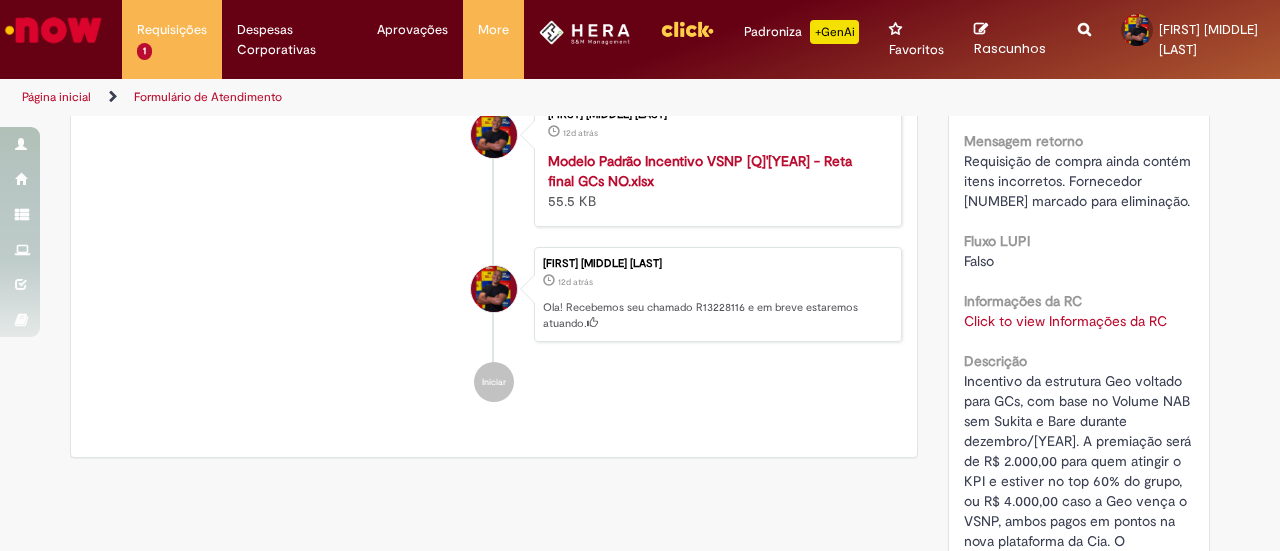 scroll, scrollTop: 0, scrollLeft: 0, axis: both 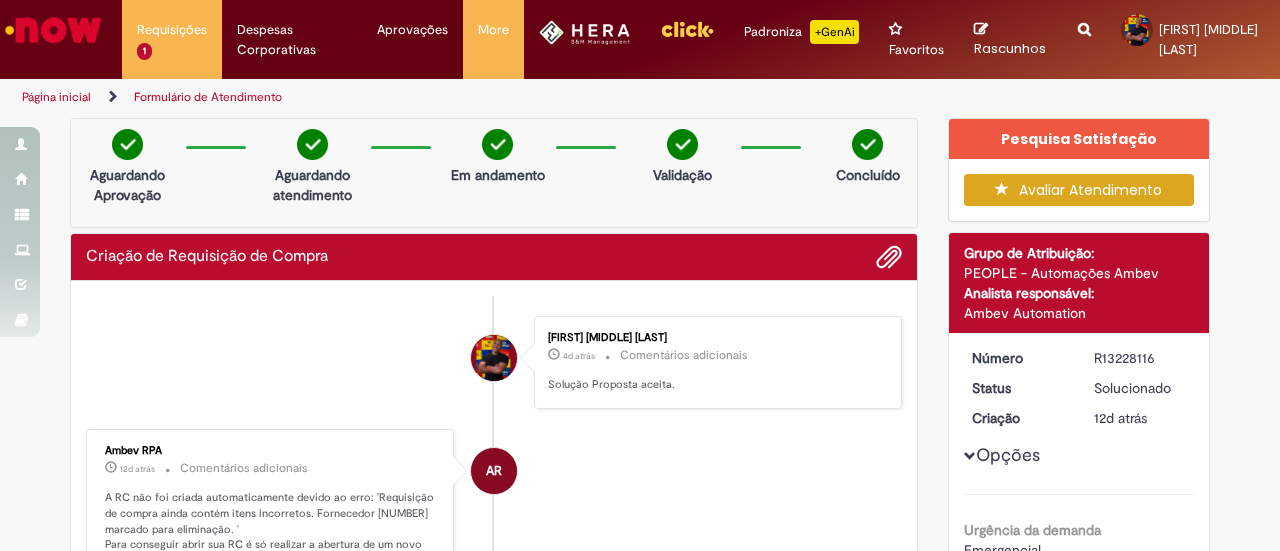 click on "Criação de Requisição de Compra" at bounding box center [494, 257] 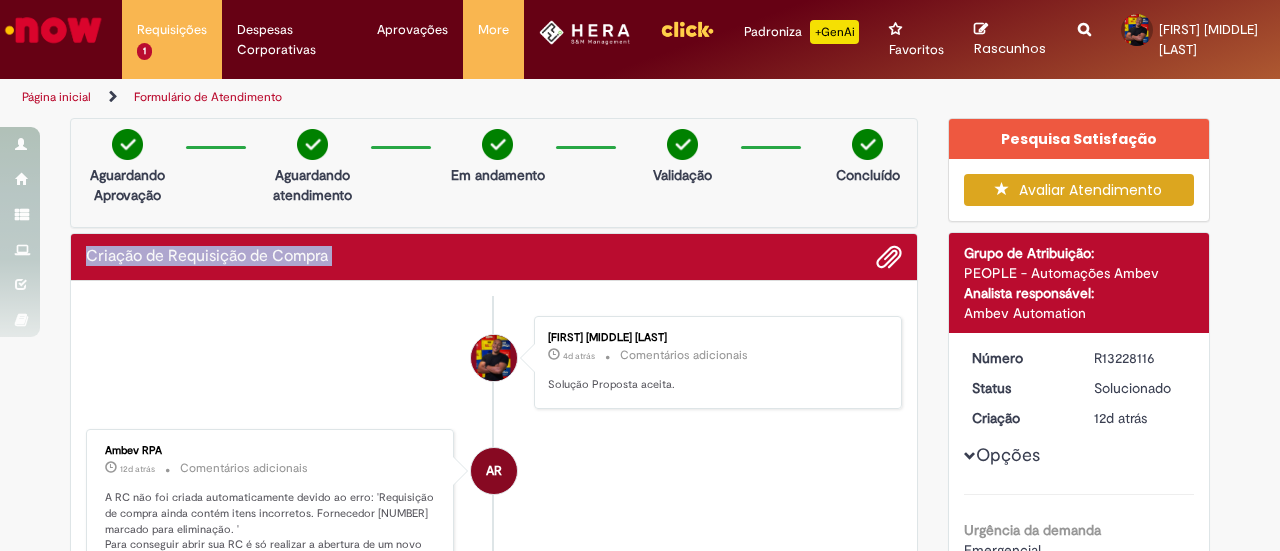 click on "Criação de Requisição de Compra" at bounding box center [494, 257] 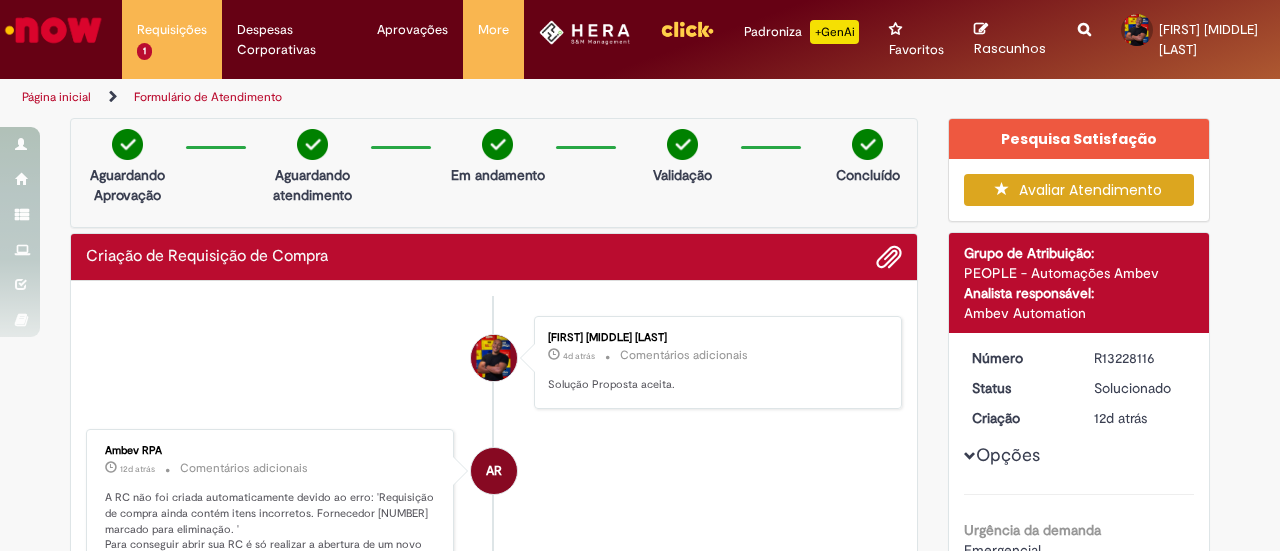 click on "**********" at bounding box center (1084, 39) 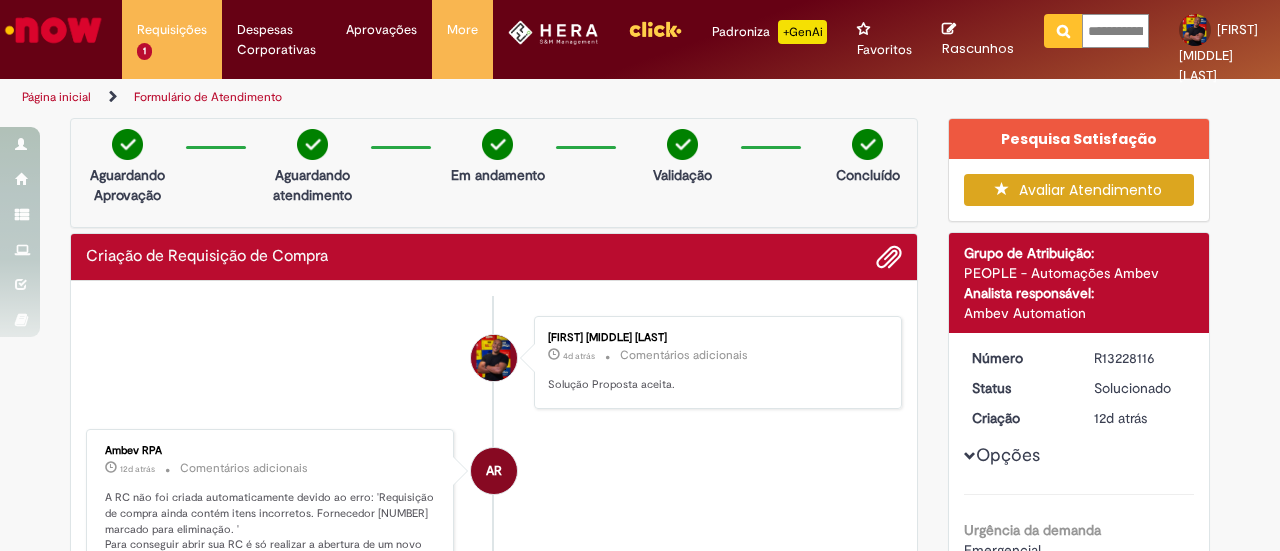 click on "**********" at bounding box center (1115, 31) 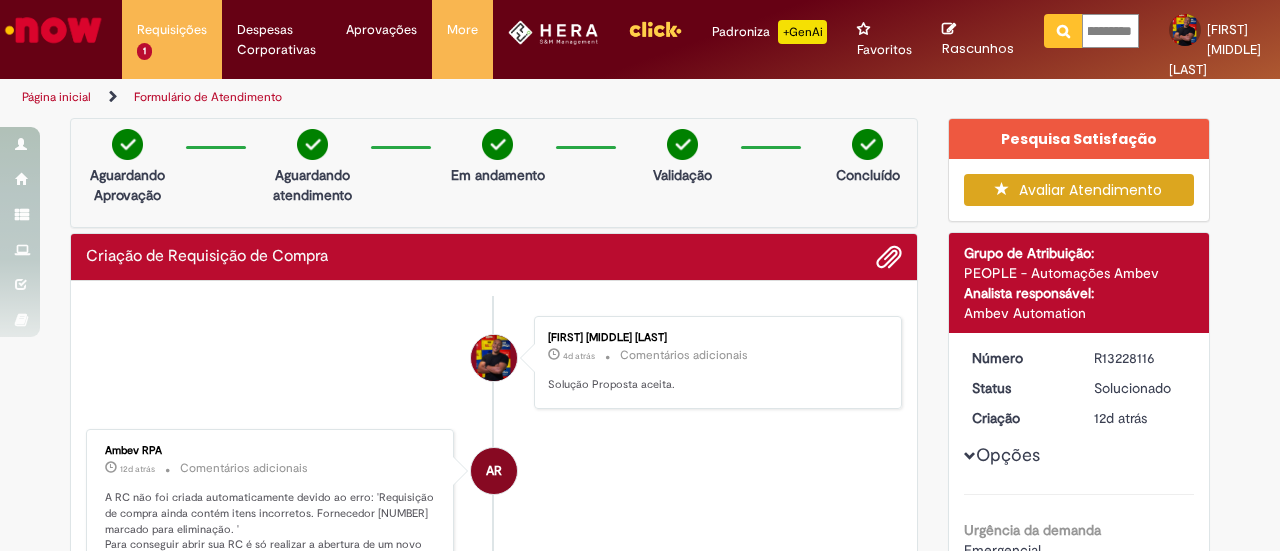 click at bounding box center [1063, 31] 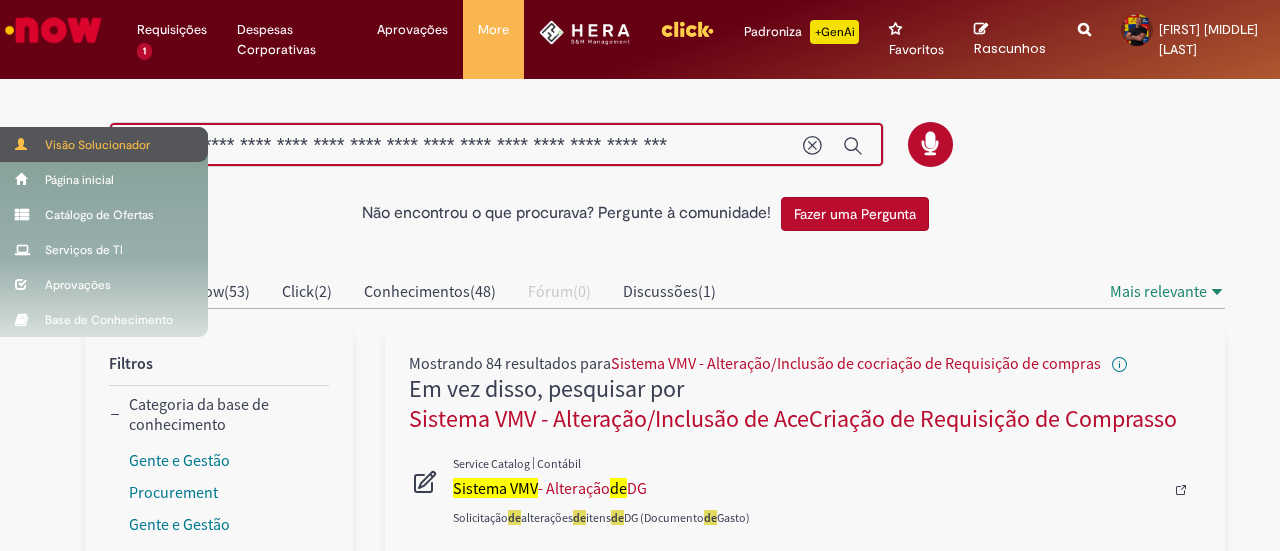 drag, startPoint x: 490, startPoint y: 143, endPoint x: 0, endPoint y: 139, distance: 490.01633 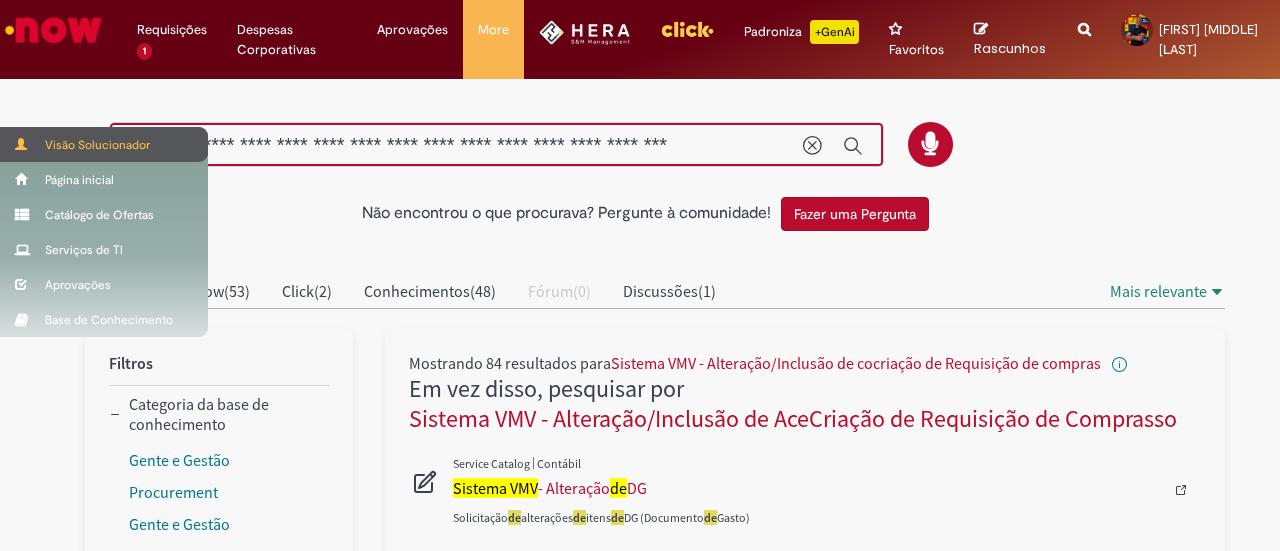 click on "Pular para o conteúdo da página
Requisições   1
Exibir Todas as Solicitações
Compra E Negociação De Vendas E Marketing
2 mês(es) atrás 2 meses atrás  R13021141
Requisições   1
Exibir Todas as Solicitações
Compra E Negociação De Vendas E Marketing
2 mês(es) atrás 2 meses atrás  R13021141
Despesas Corporativas
Minhas Despesas
Solicitar Adiantamento de Viagem
Solicitar Reembolso
Despesas Corporativas
Minhas Despesas
Solicitar Adiantamento de Viagem
Solicitar Reembolso
Aprovações
Exibir todas as aprovações
Aprovações
Exibir todas as aprovações
More
Minhas Pastas" at bounding box center (640, 275) 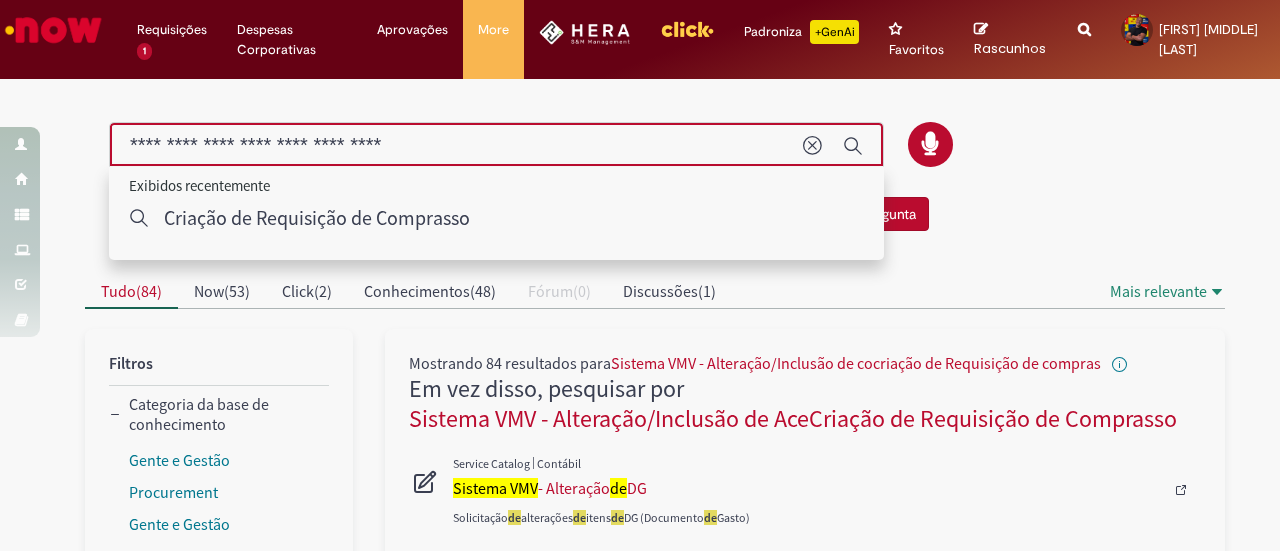 click on "**********" at bounding box center [456, 145] 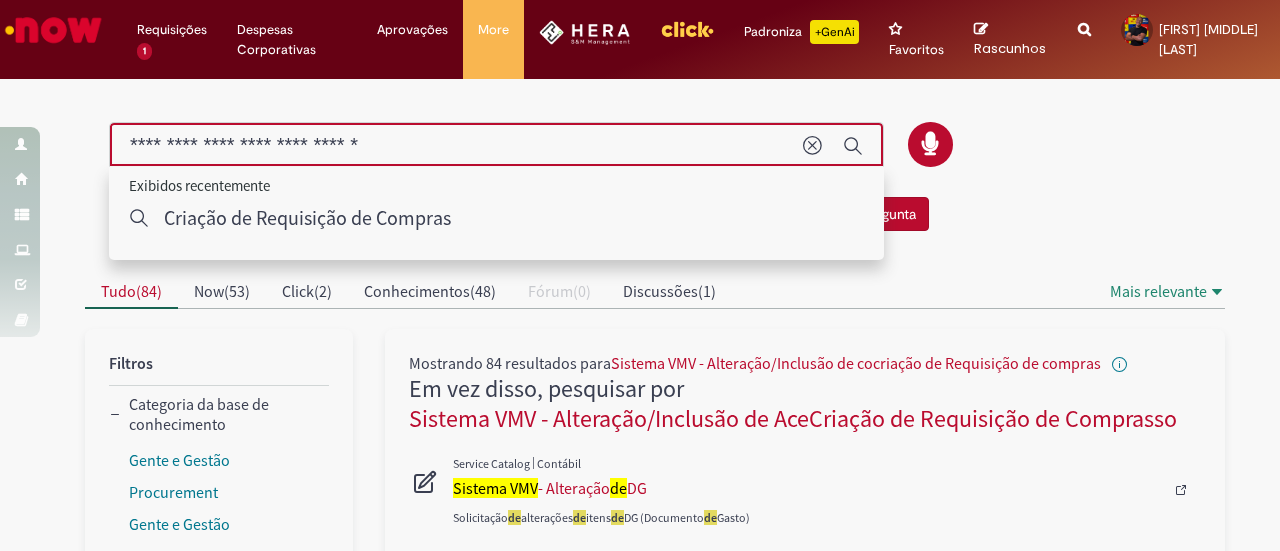 type on "**********" 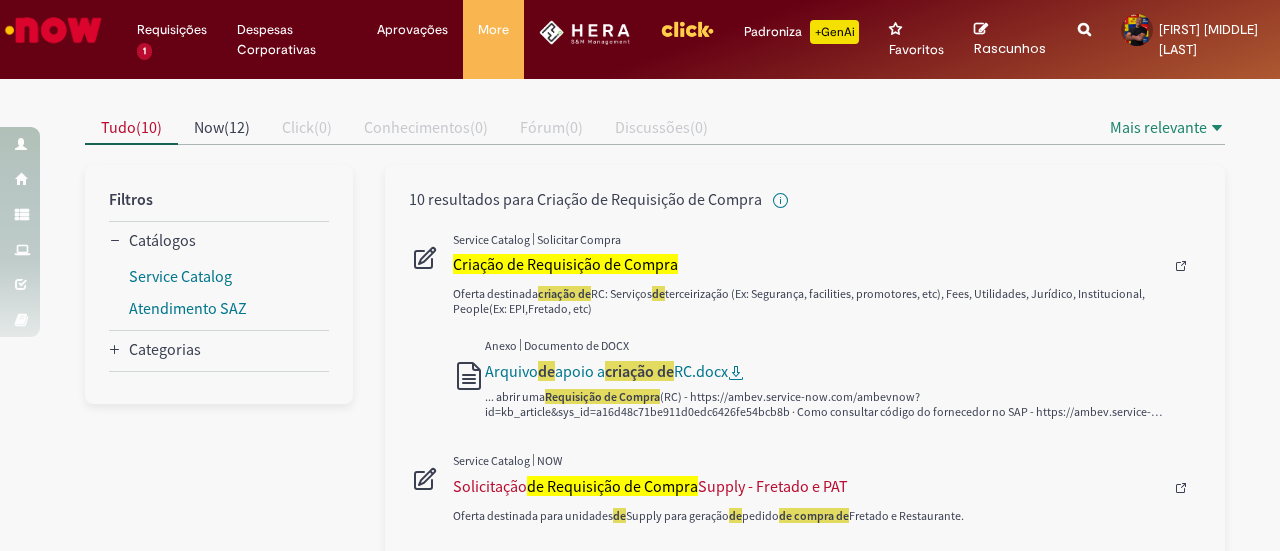 scroll, scrollTop: 184, scrollLeft: 0, axis: vertical 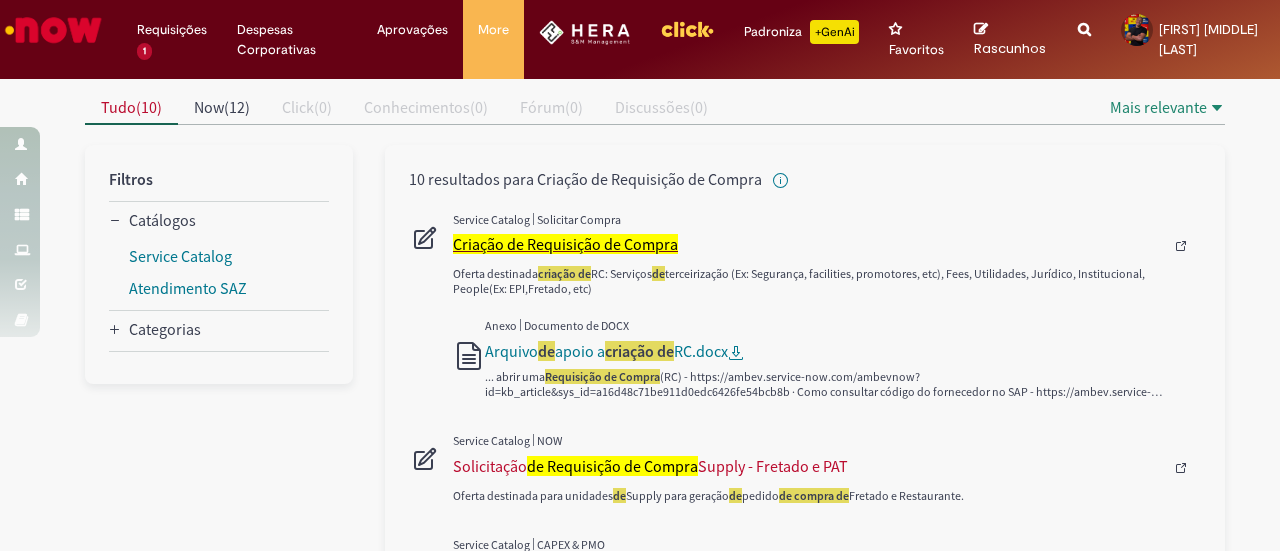 click on "Criação de Requisição de Compra" at bounding box center (565, 244) 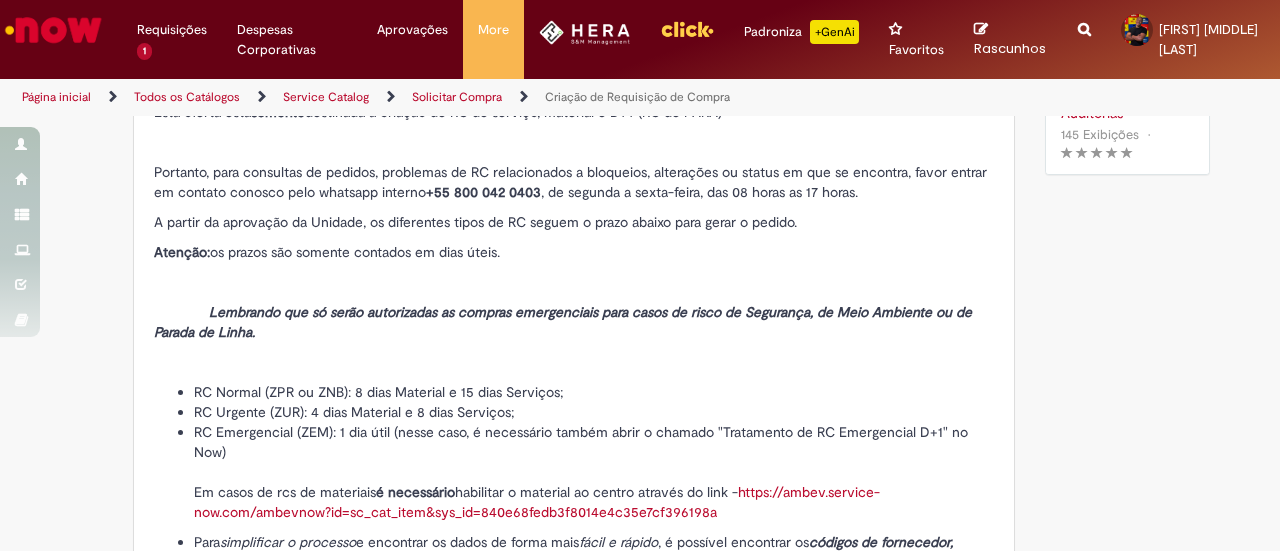 type on "********" 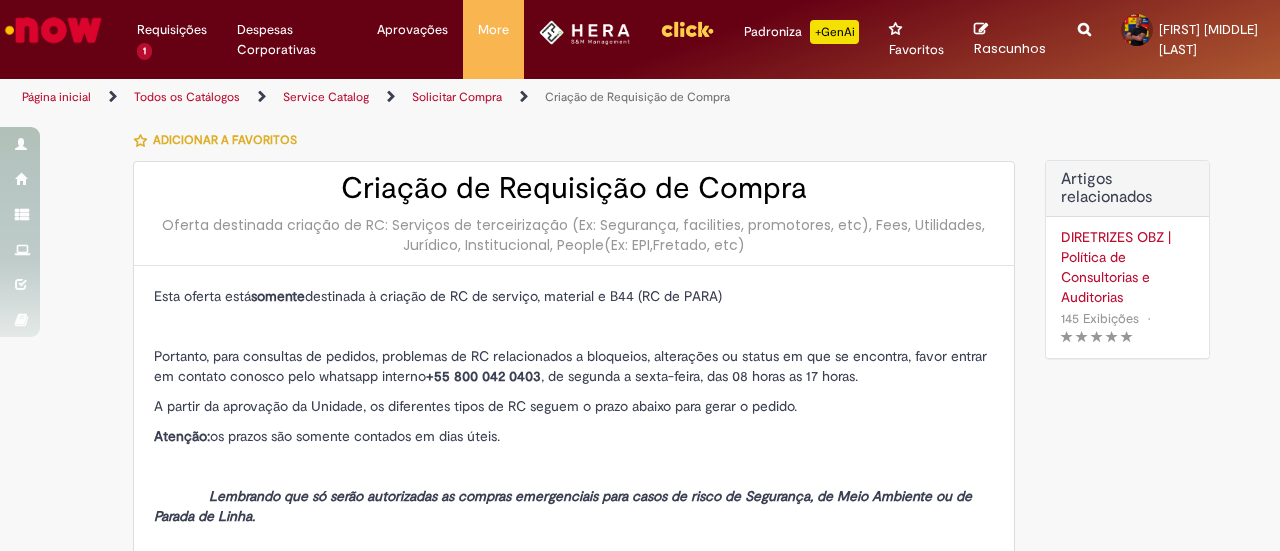type on "**********" 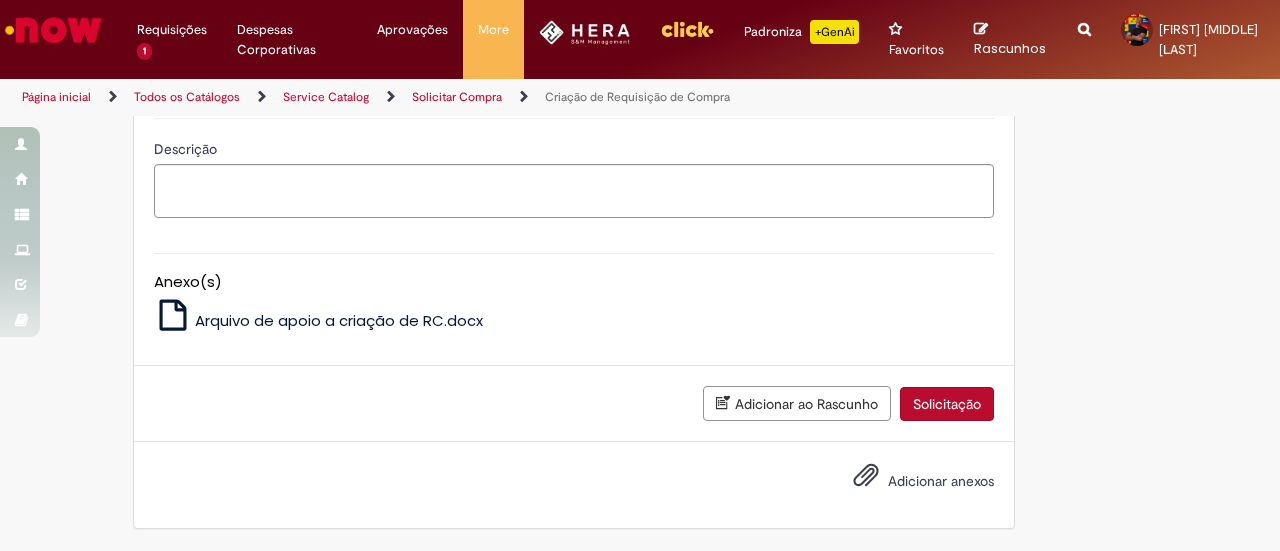 scroll, scrollTop: 2005, scrollLeft: 0, axis: vertical 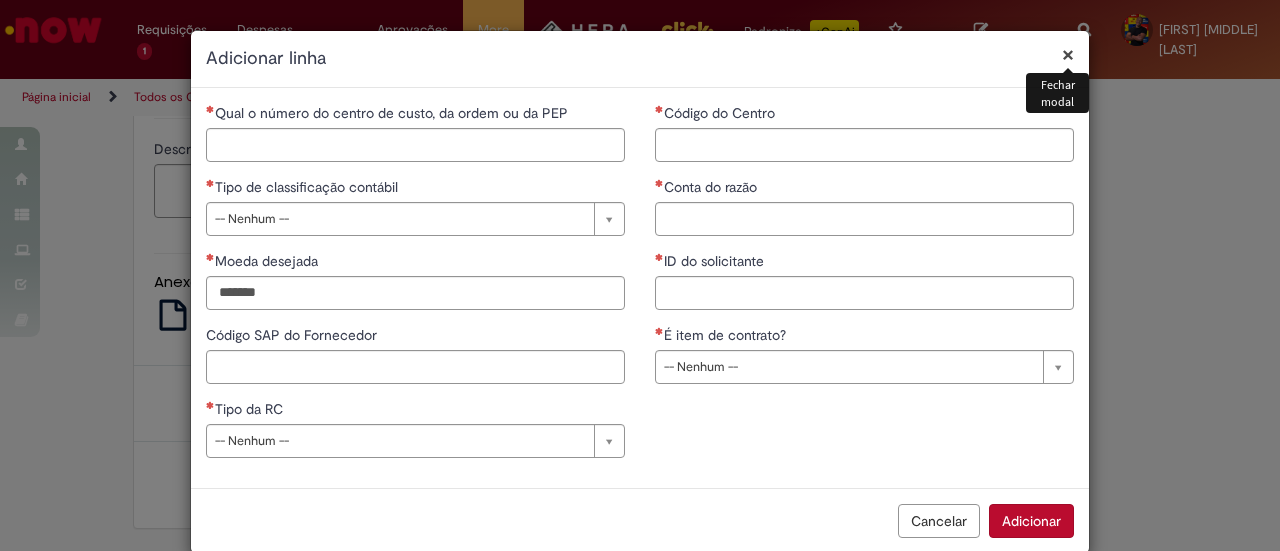 click on "×" at bounding box center [1068, 54] 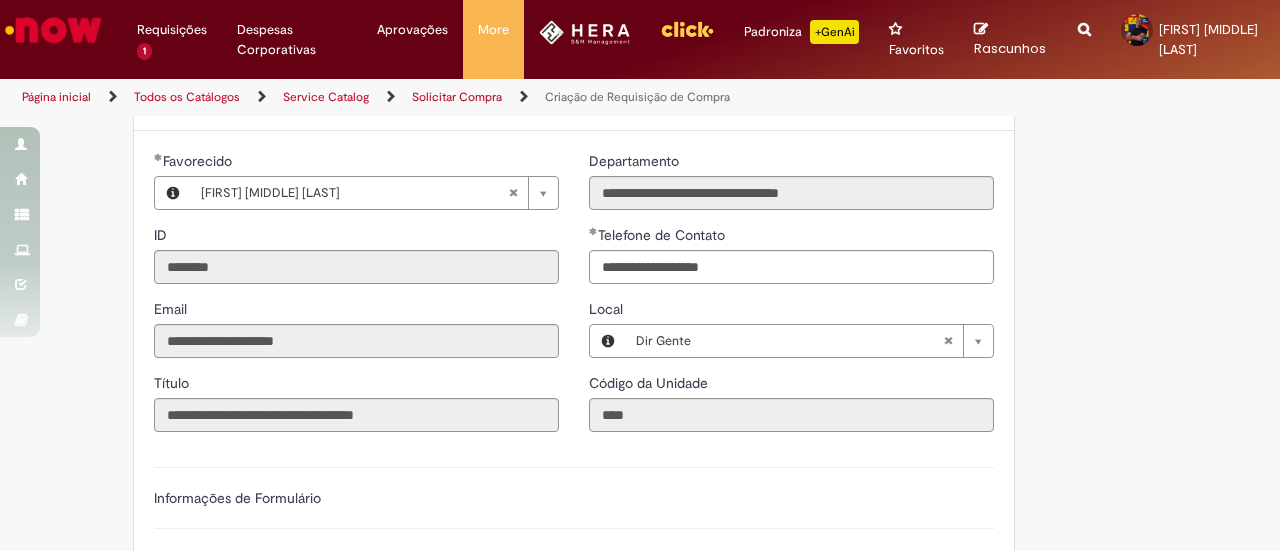 scroll, scrollTop: 871, scrollLeft: 0, axis: vertical 